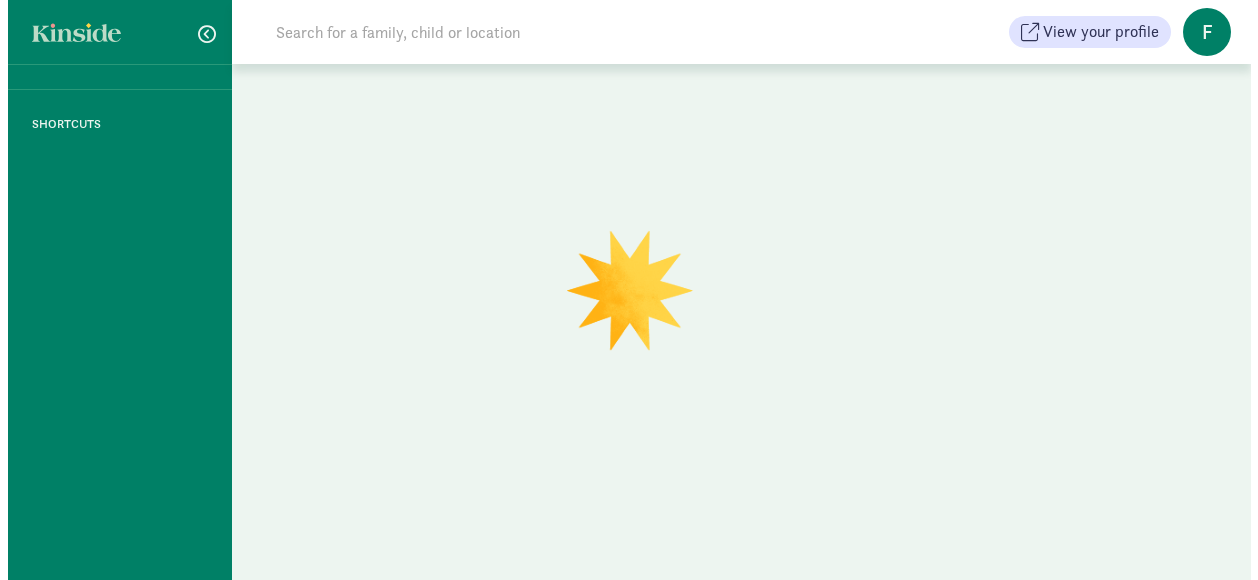 scroll, scrollTop: 0, scrollLeft: 0, axis: both 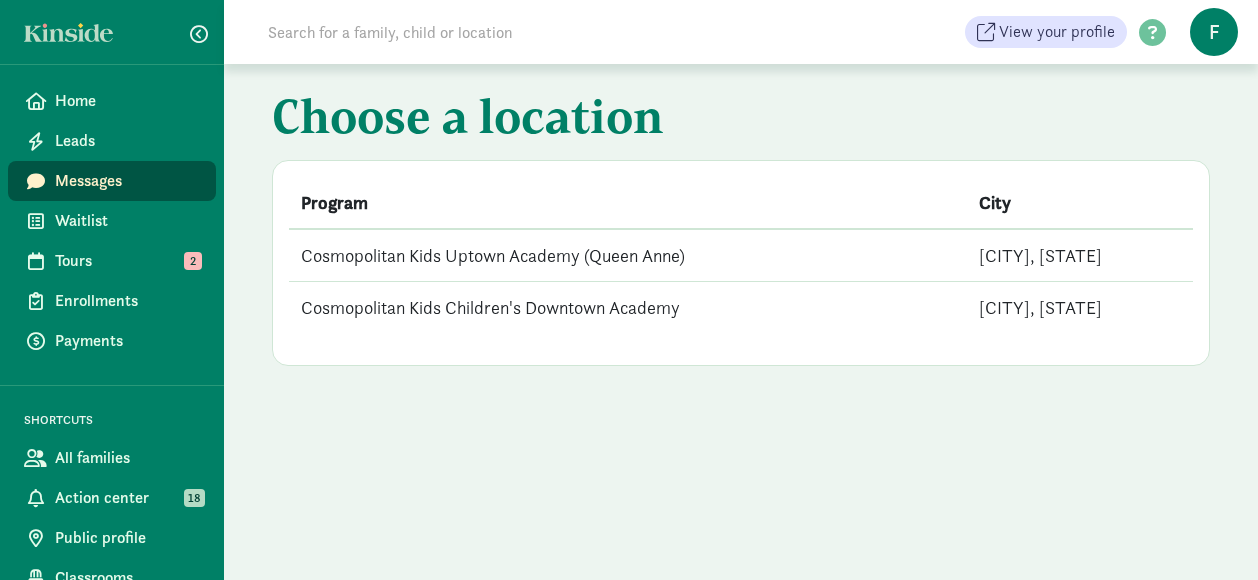 click on "Cosmopolitan Kids Children's Downtown Academy" at bounding box center (628, 308) 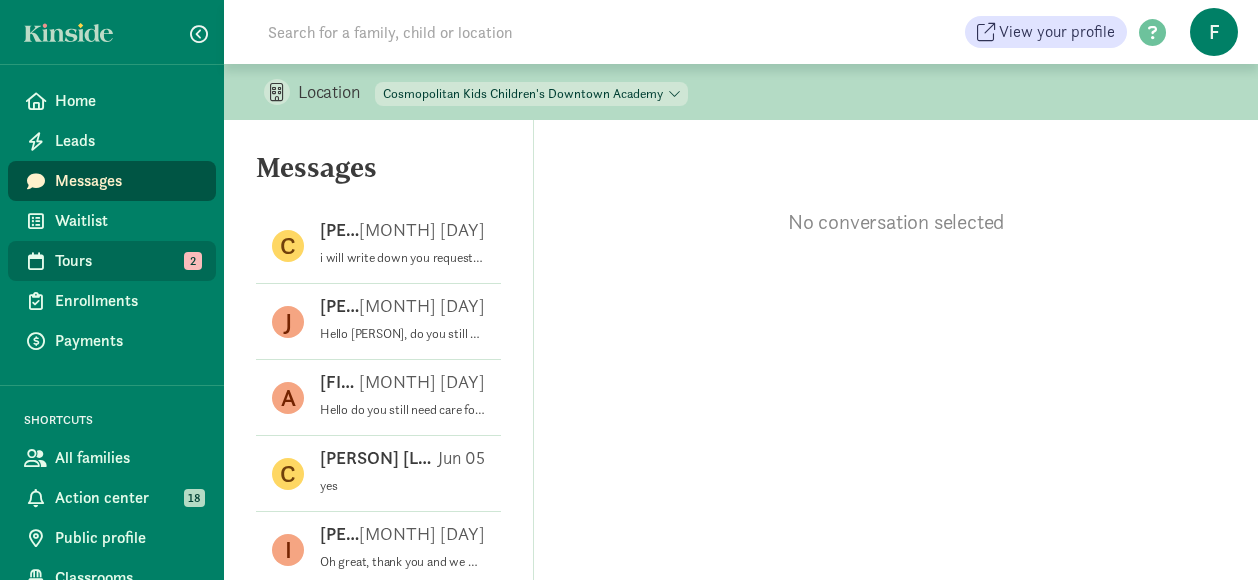 click on "Tours" at bounding box center [127, 261] 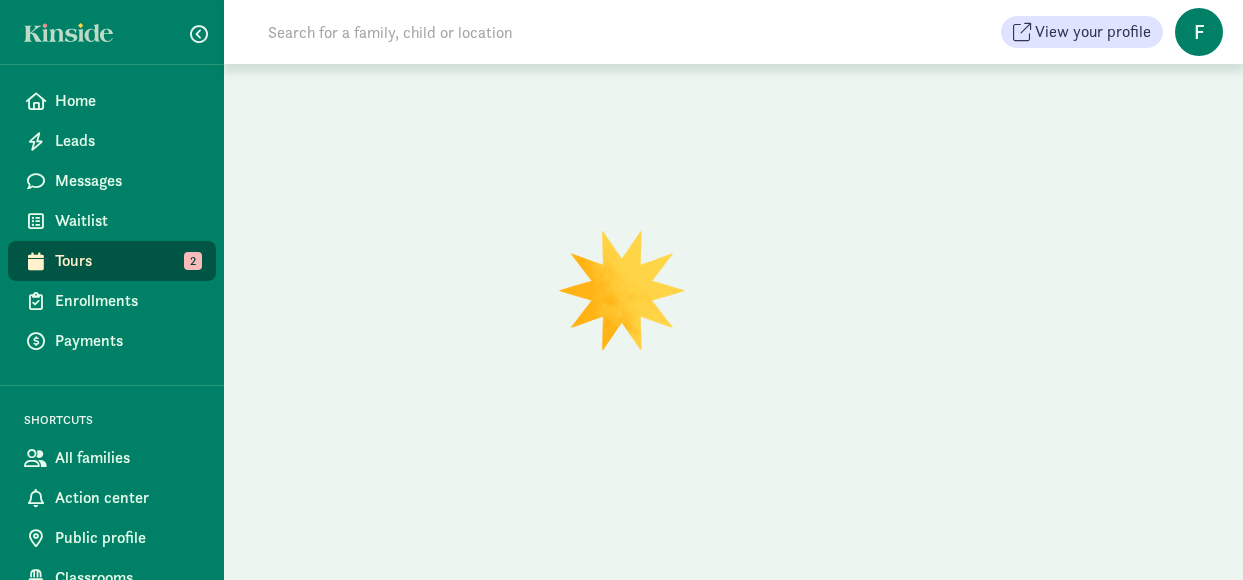 scroll, scrollTop: 0, scrollLeft: 0, axis: both 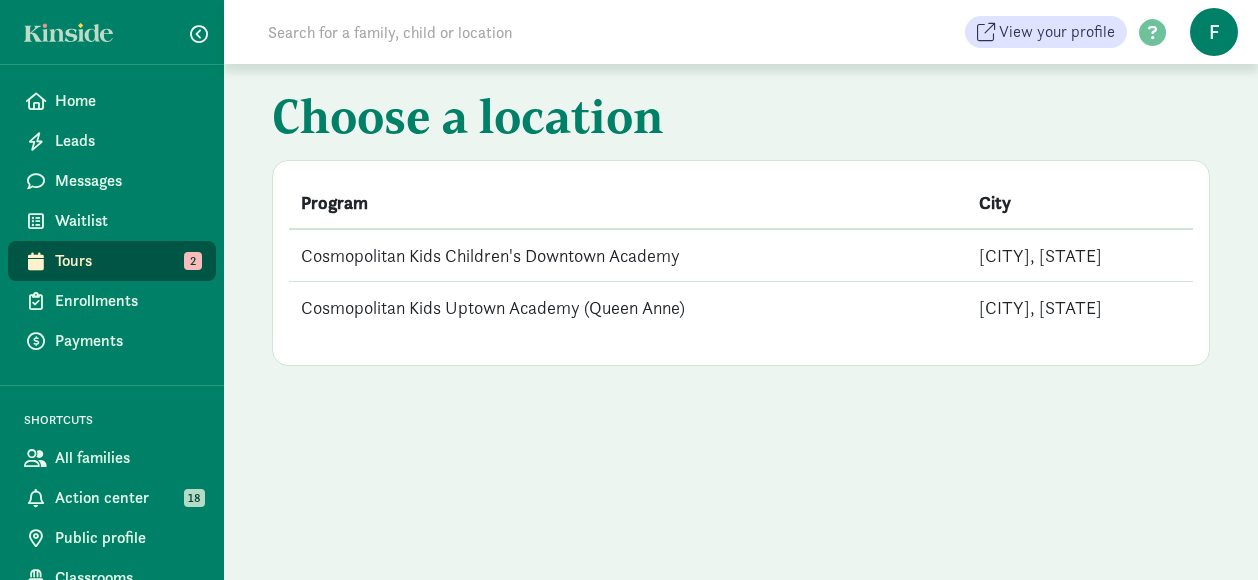 click on "Cosmopolitan Kids Children's Downtown Academy" at bounding box center [628, 255] 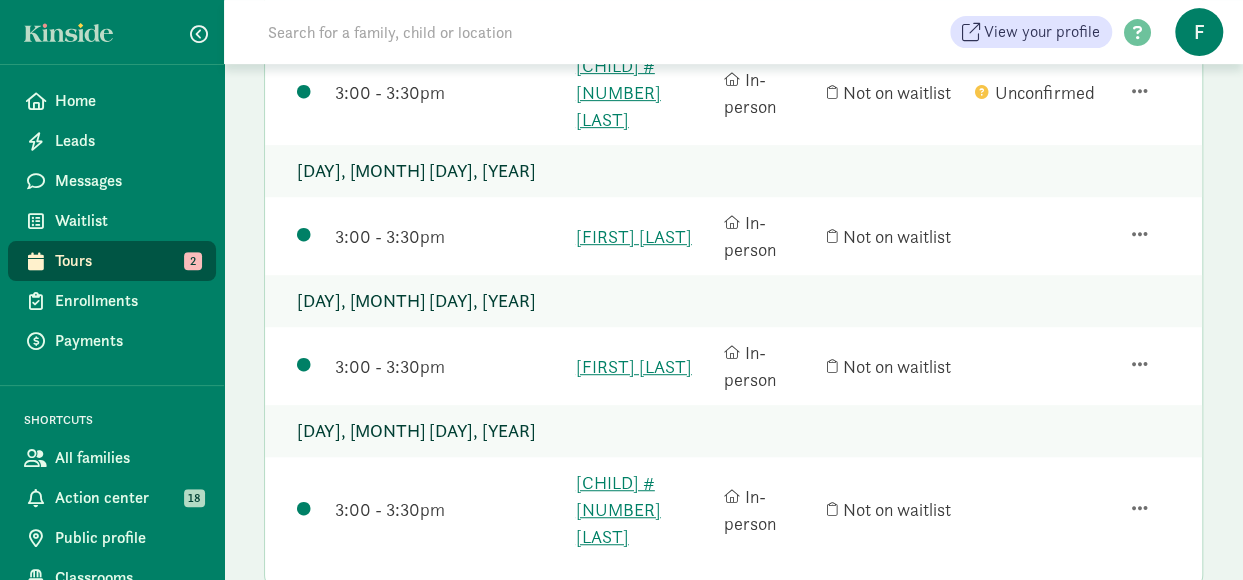 scroll, scrollTop: 300, scrollLeft: 0, axis: vertical 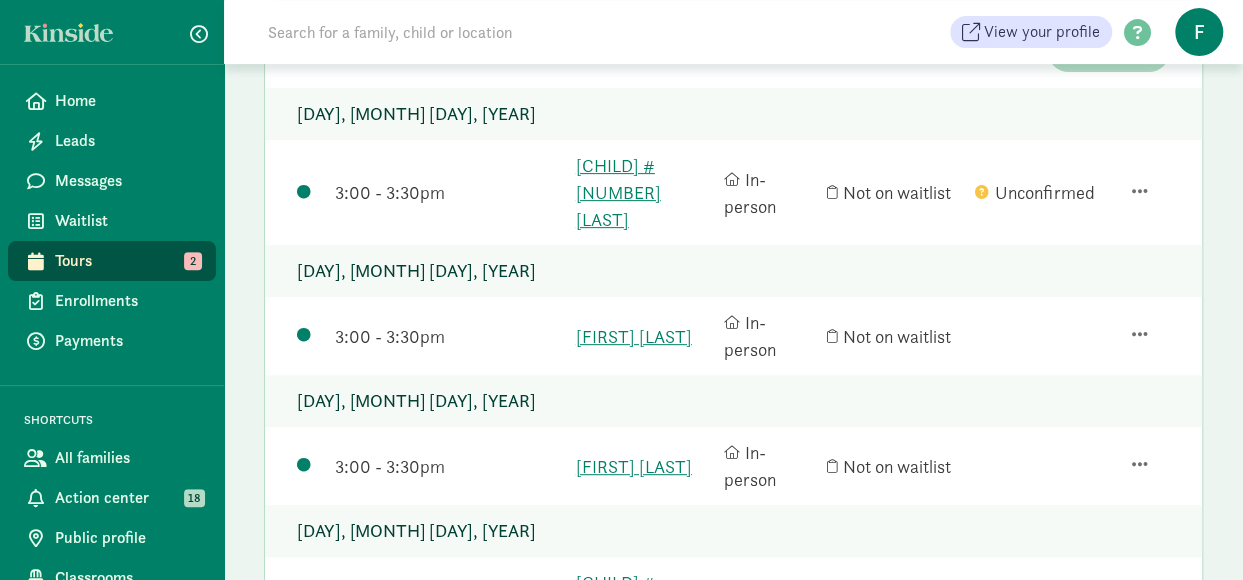 click on "3:00 - 3:30pm   Child #1 Ibrahim     In-person    Not on waitlist    Unconfirmed" 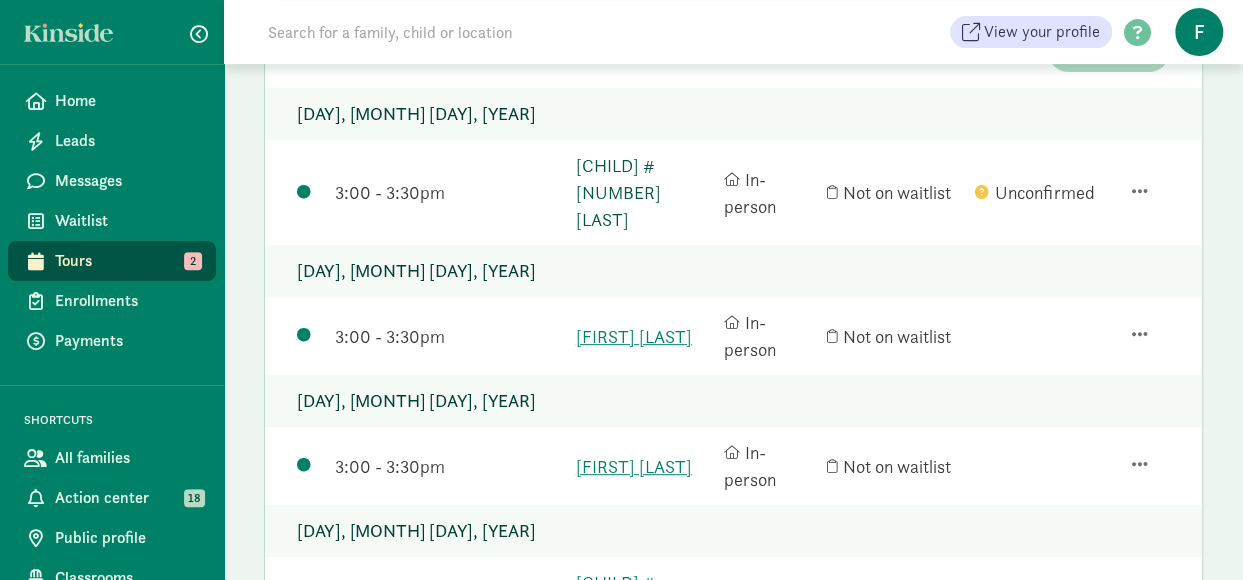 click on "Child #1 Ibrahim" at bounding box center (645, 192) 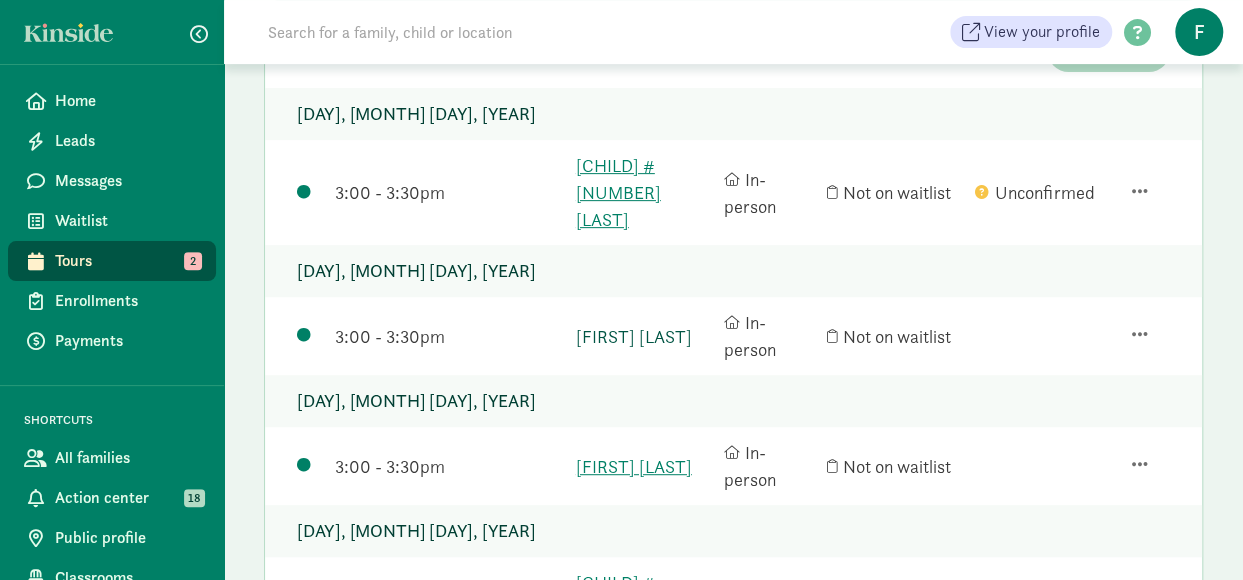 click on "Saipranav prethvik" at bounding box center [645, 336] 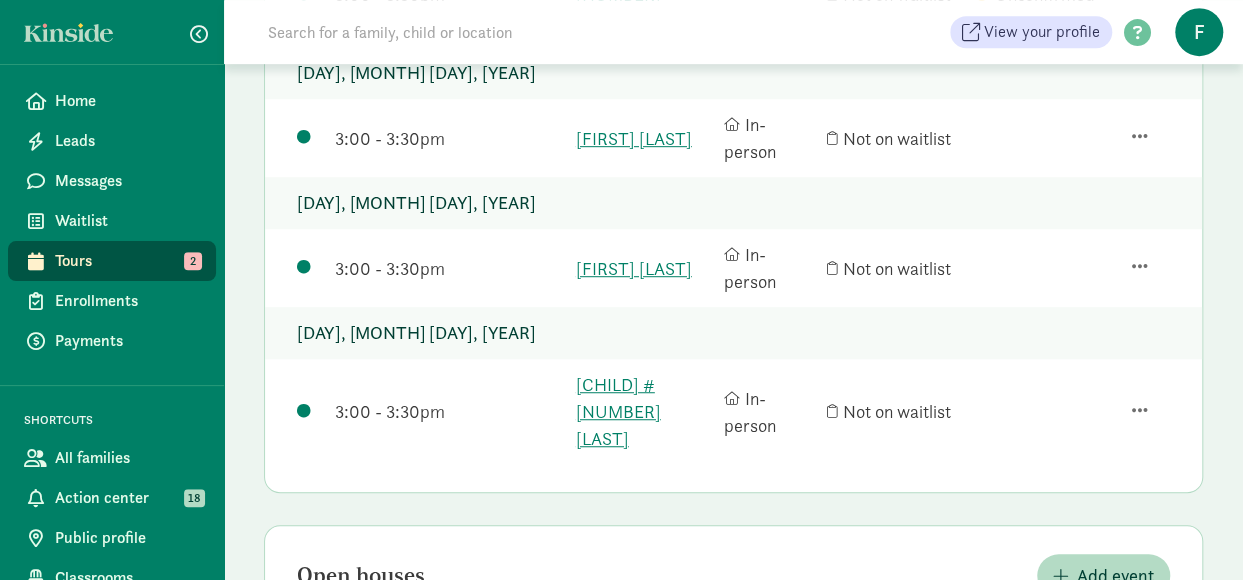 scroll, scrollTop: 500, scrollLeft: 0, axis: vertical 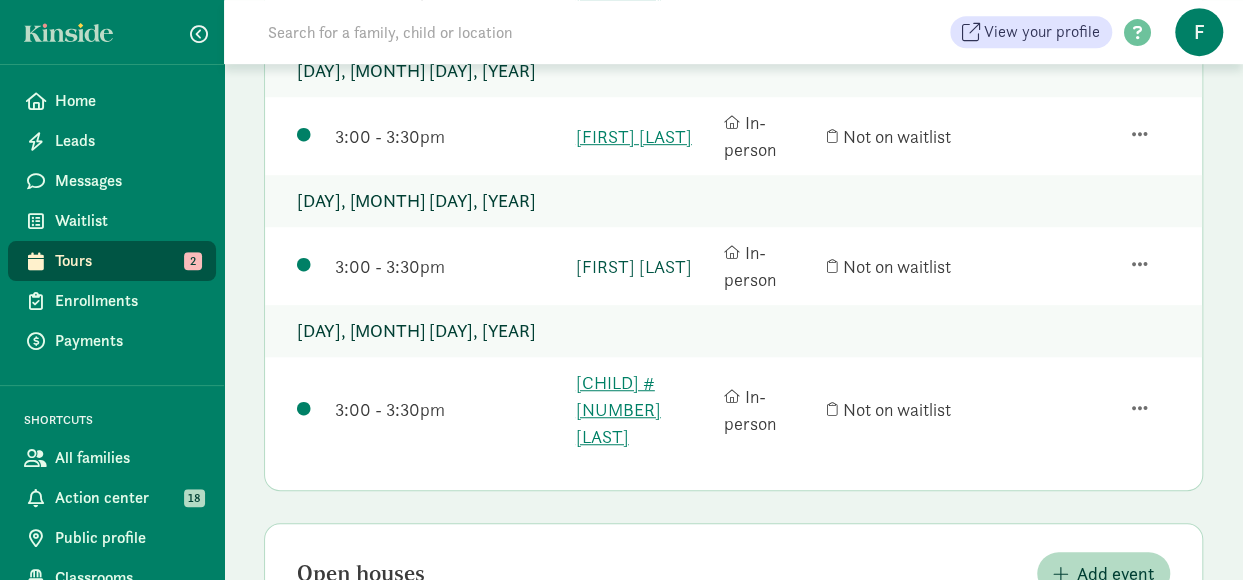 click on "Mackenzie  P" at bounding box center [645, 266] 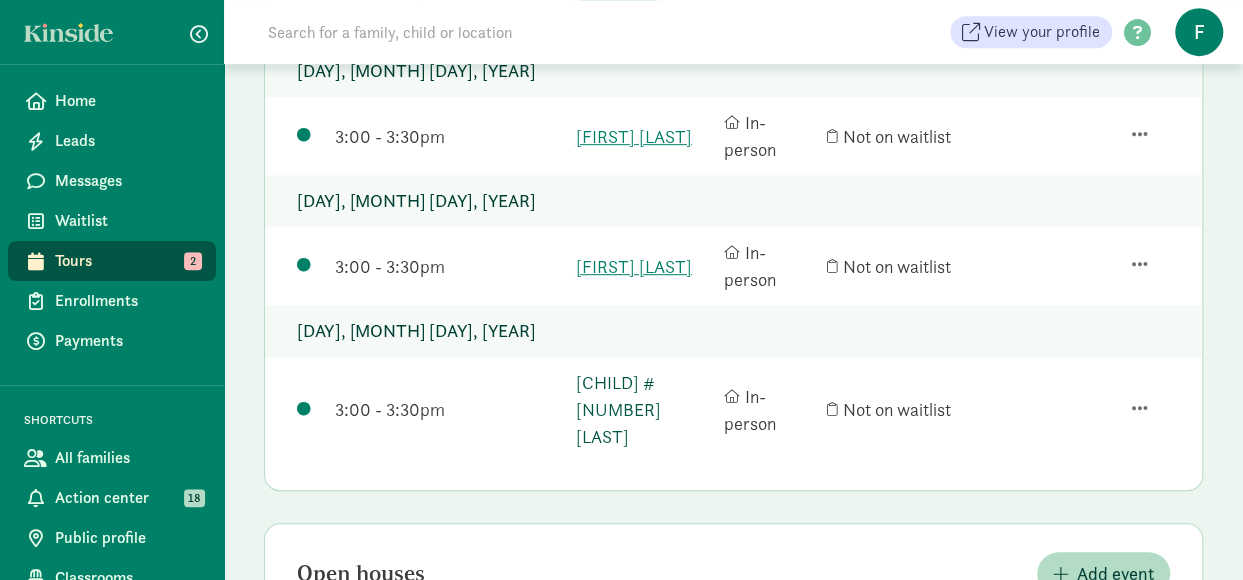 click on "Child #1 T" at bounding box center (645, 409) 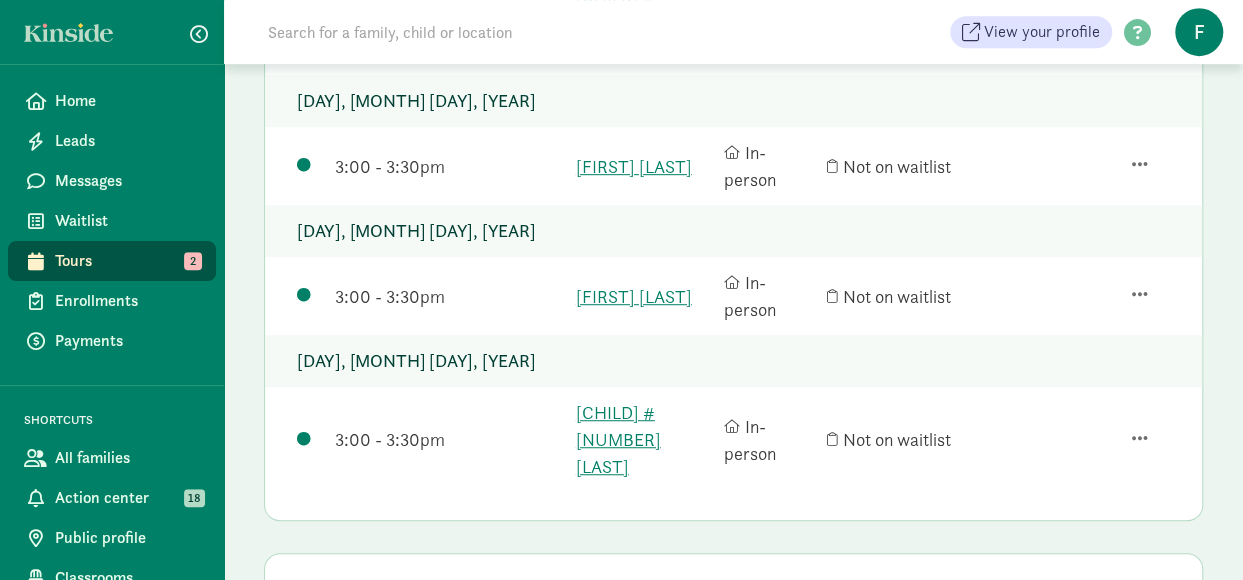 scroll, scrollTop: 422, scrollLeft: 0, axis: vertical 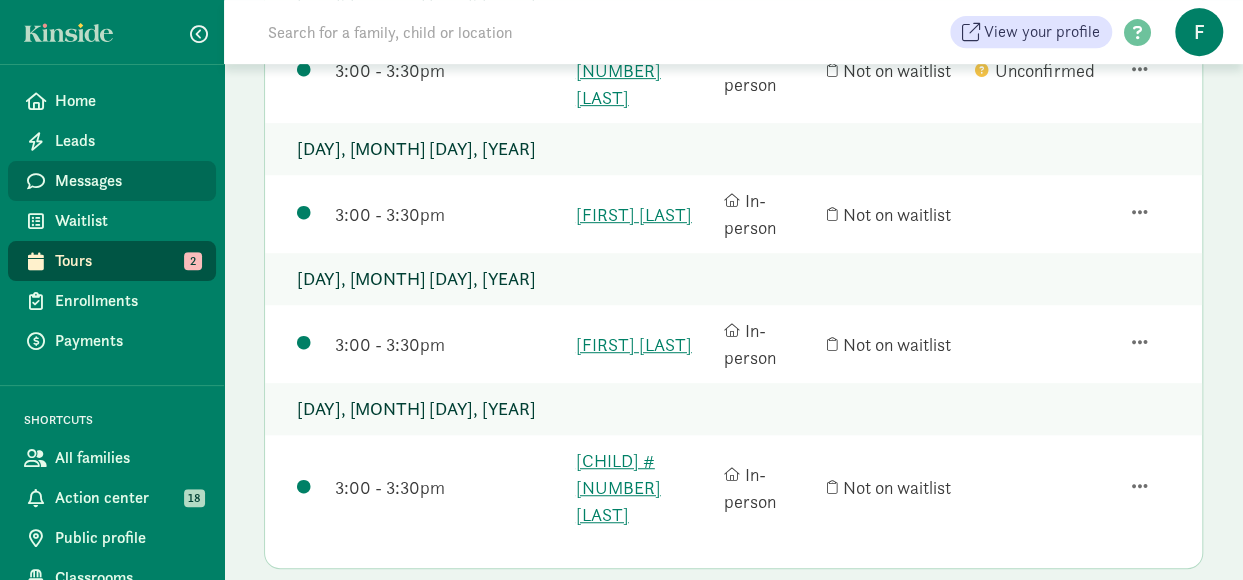 click on "Messages" at bounding box center (127, 181) 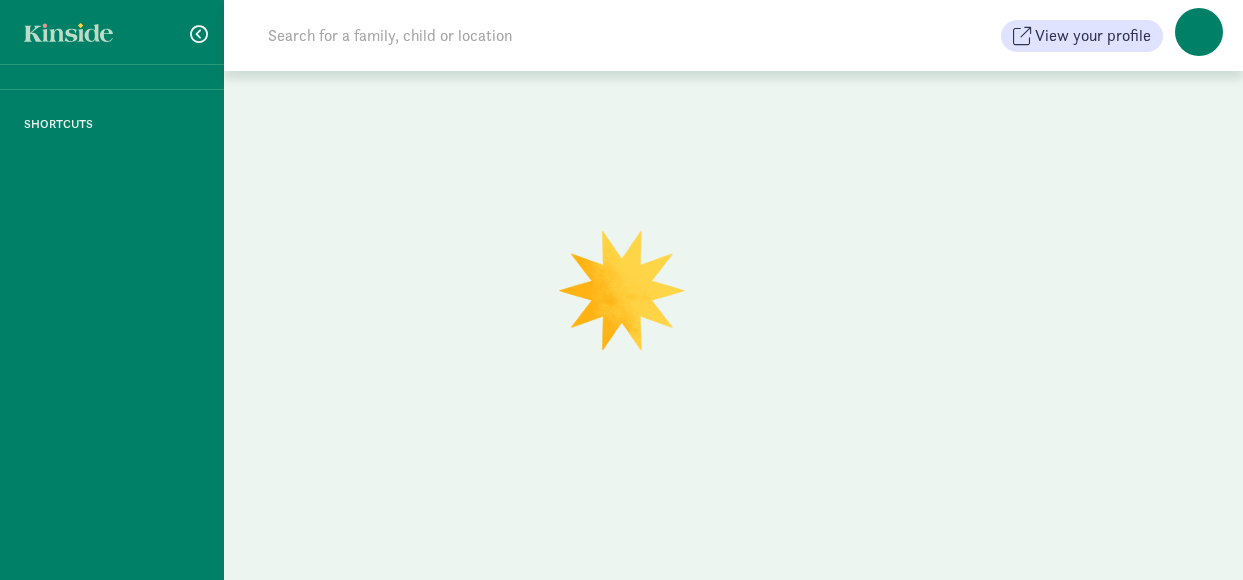 scroll, scrollTop: 0, scrollLeft: 0, axis: both 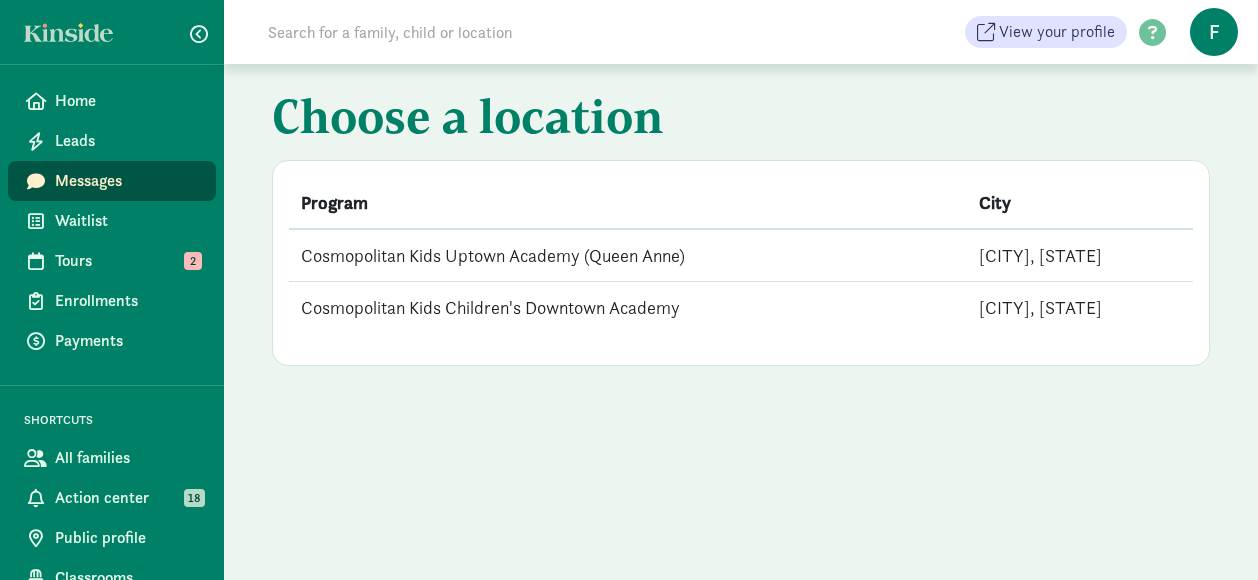 click on "Cosmopolitan Kids Children's Downtown Academy" at bounding box center (628, 308) 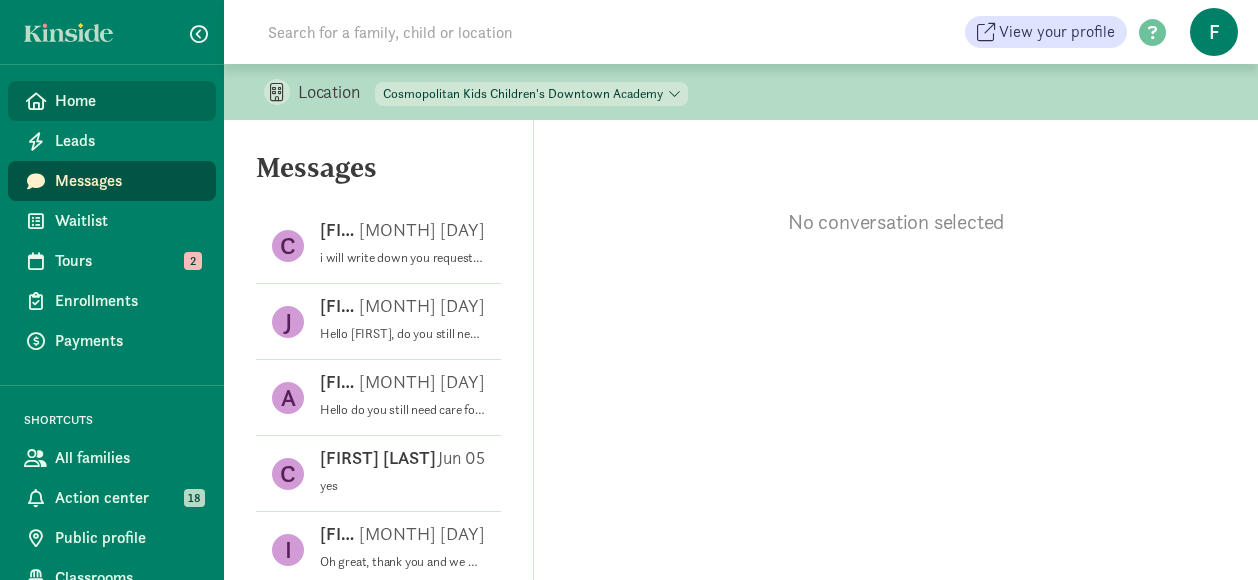 click on "Home" at bounding box center (127, 101) 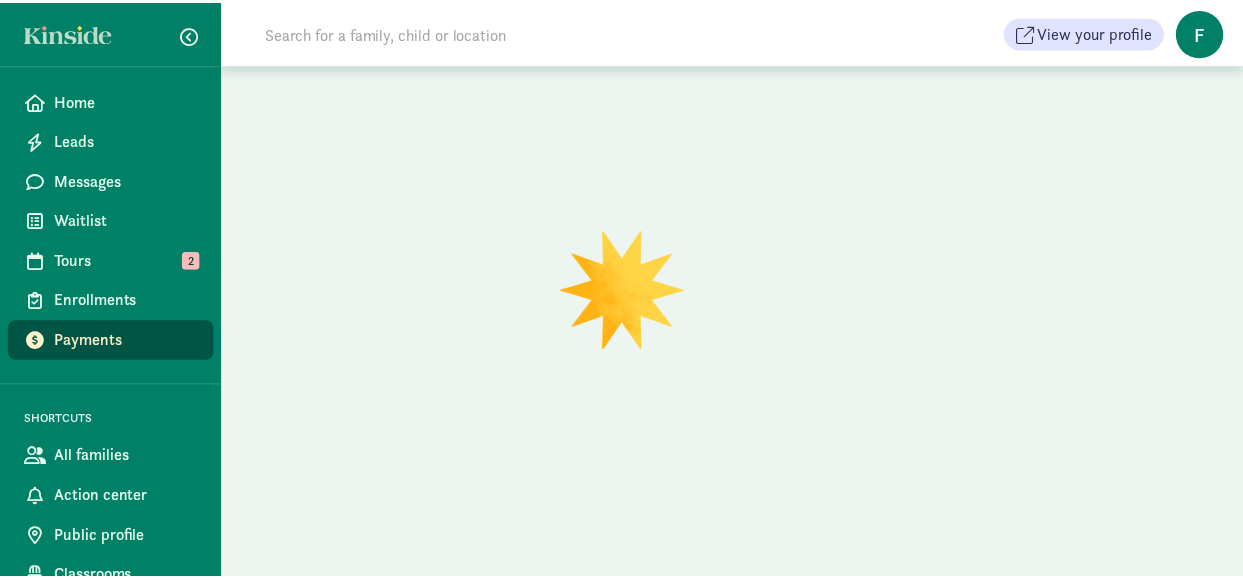 scroll, scrollTop: 0, scrollLeft: 0, axis: both 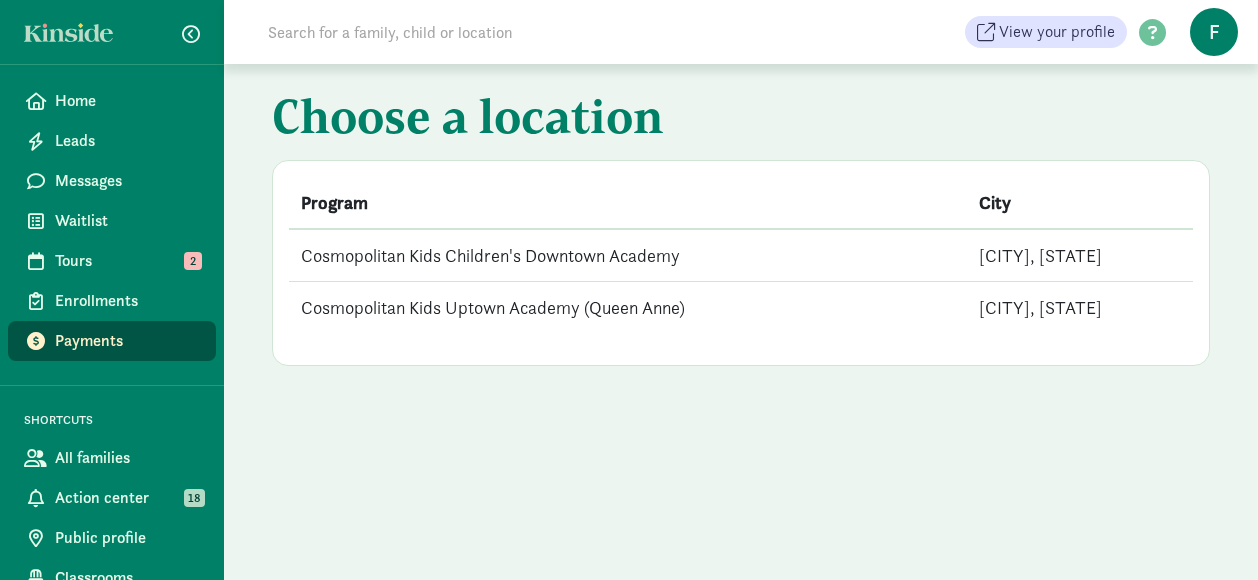click on "Cosmopolitan Kids Children's Downtown Academy" at bounding box center [628, 255] 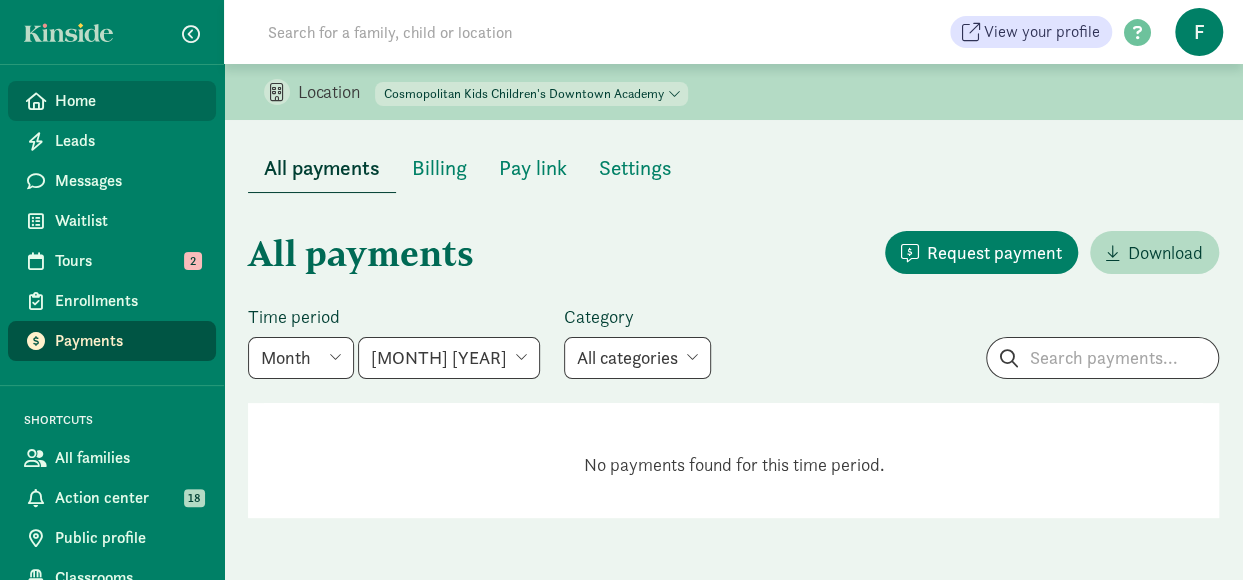 click on "Home" at bounding box center [127, 101] 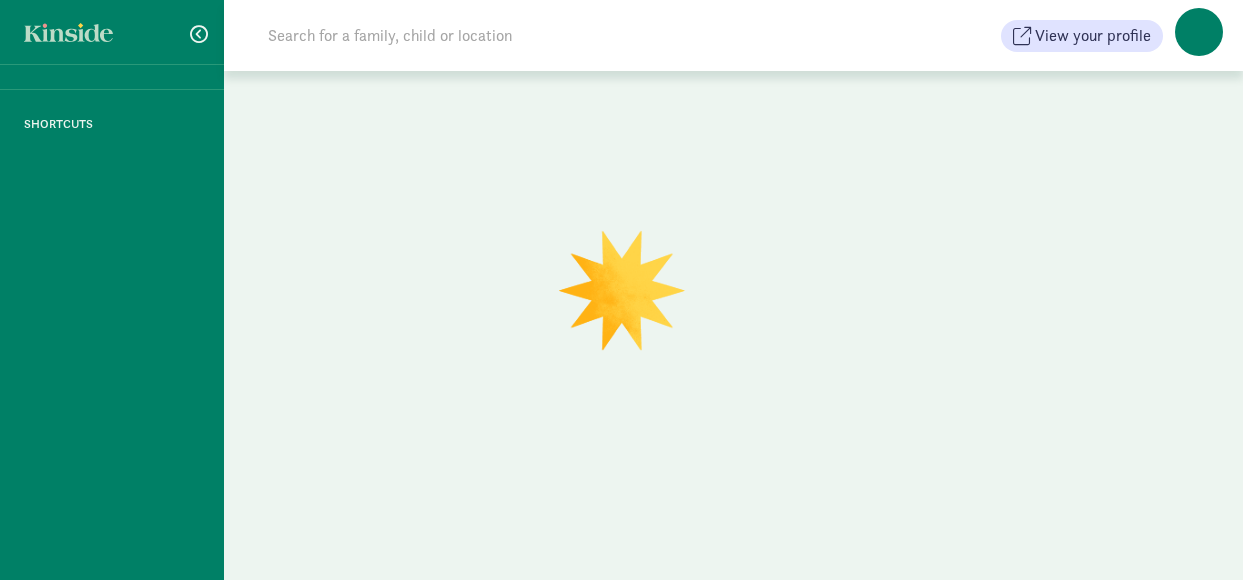 scroll, scrollTop: 0, scrollLeft: 0, axis: both 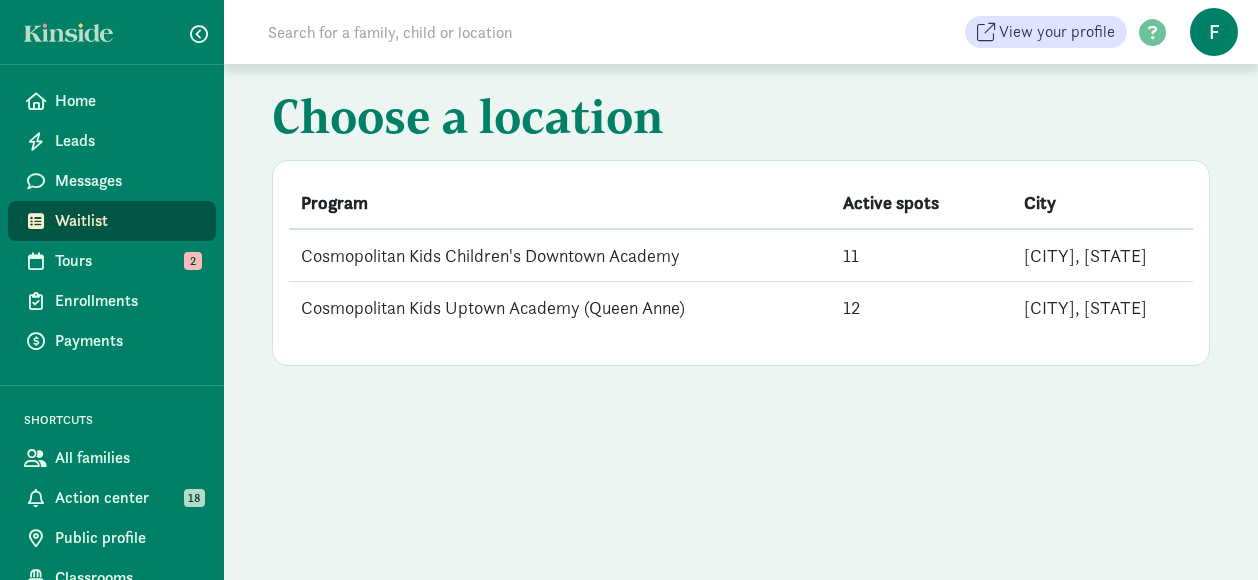 click on "Cosmopolitan Kids Children's Downtown Academy" at bounding box center (560, 255) 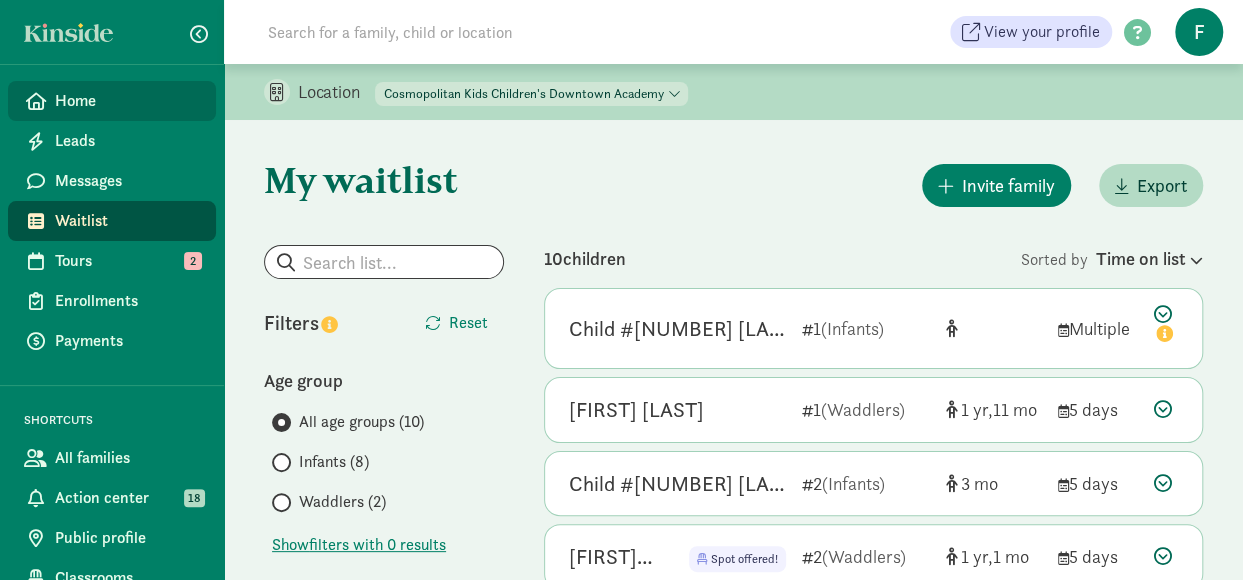 click on "Home" at bounding box center (127, 101) 